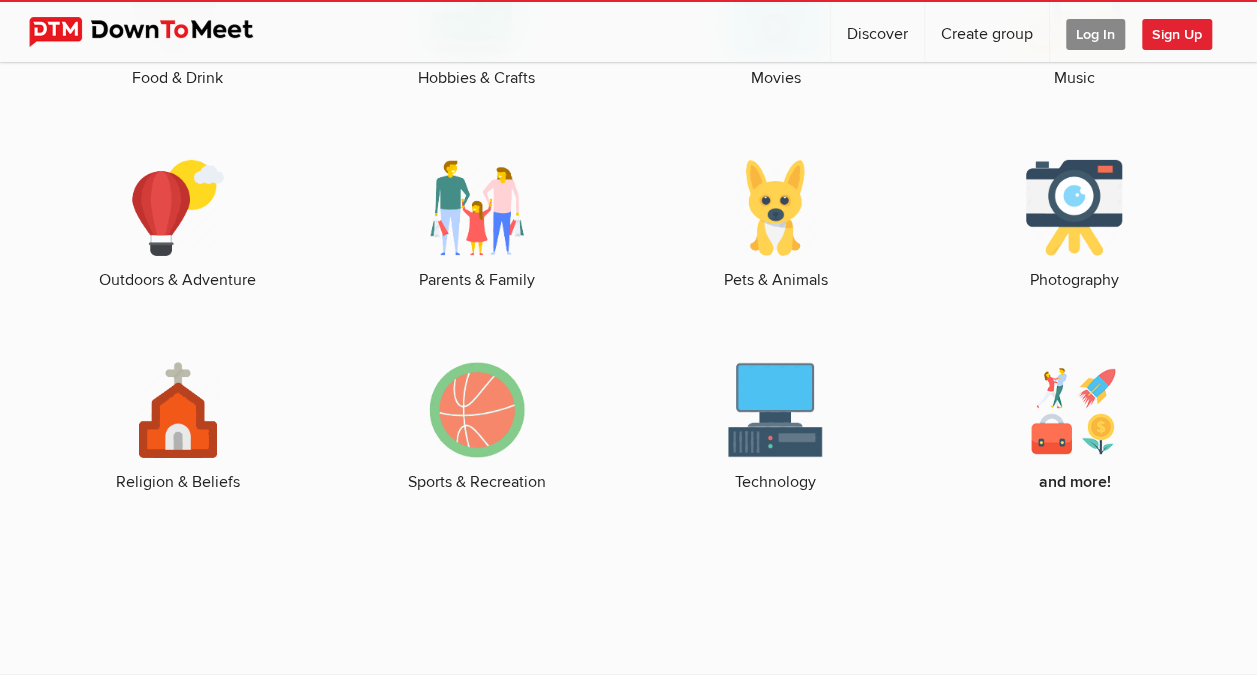 scroll, scrollTop: 3248, scrollLeft: 0, axis: vertical 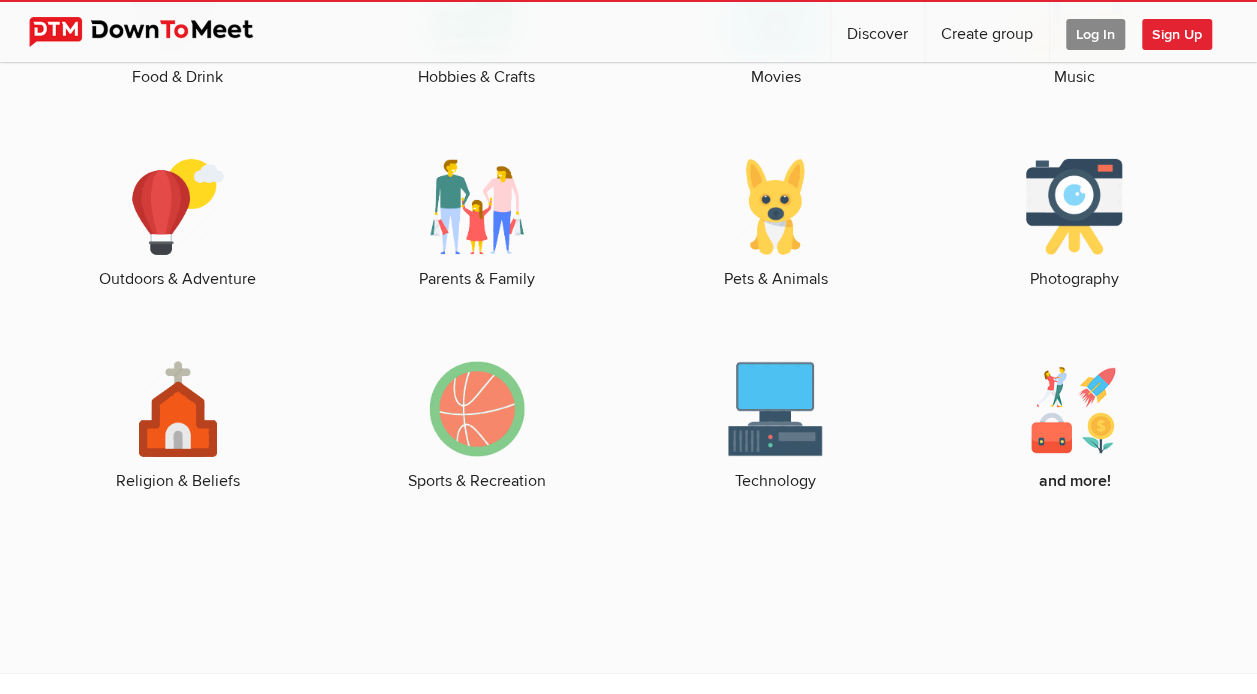 click 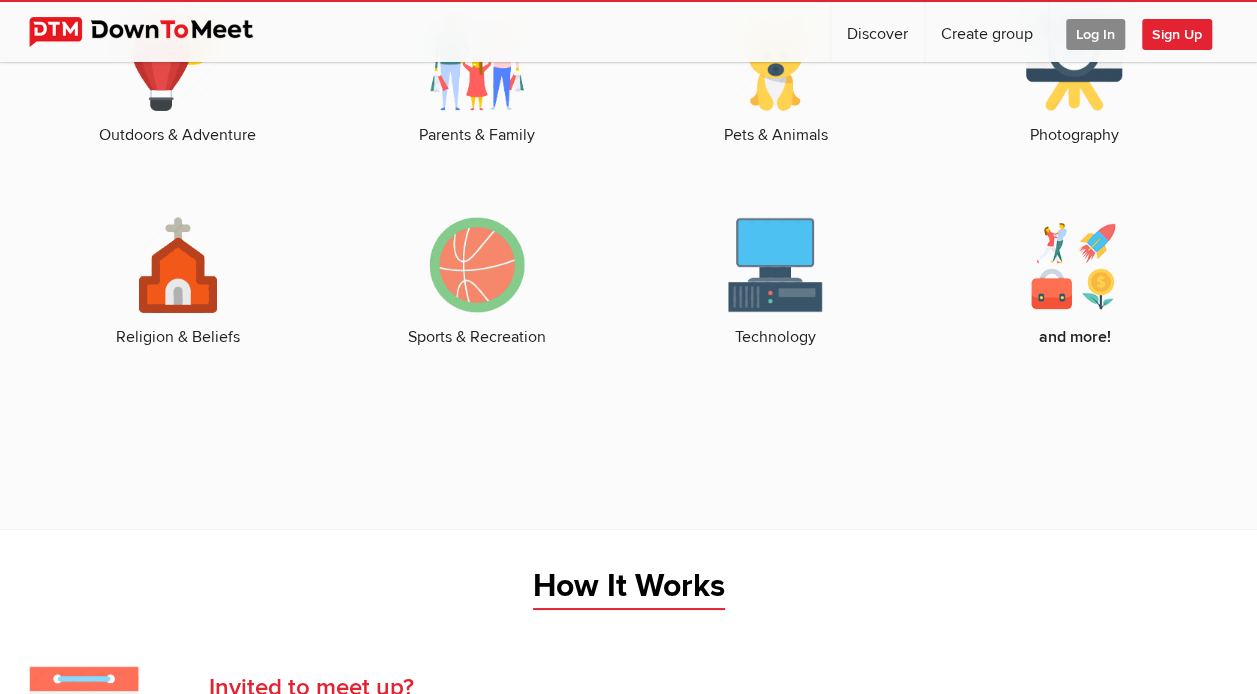 scroll, scrollTop: 3389, scrollLeft: 0, axis: vertical 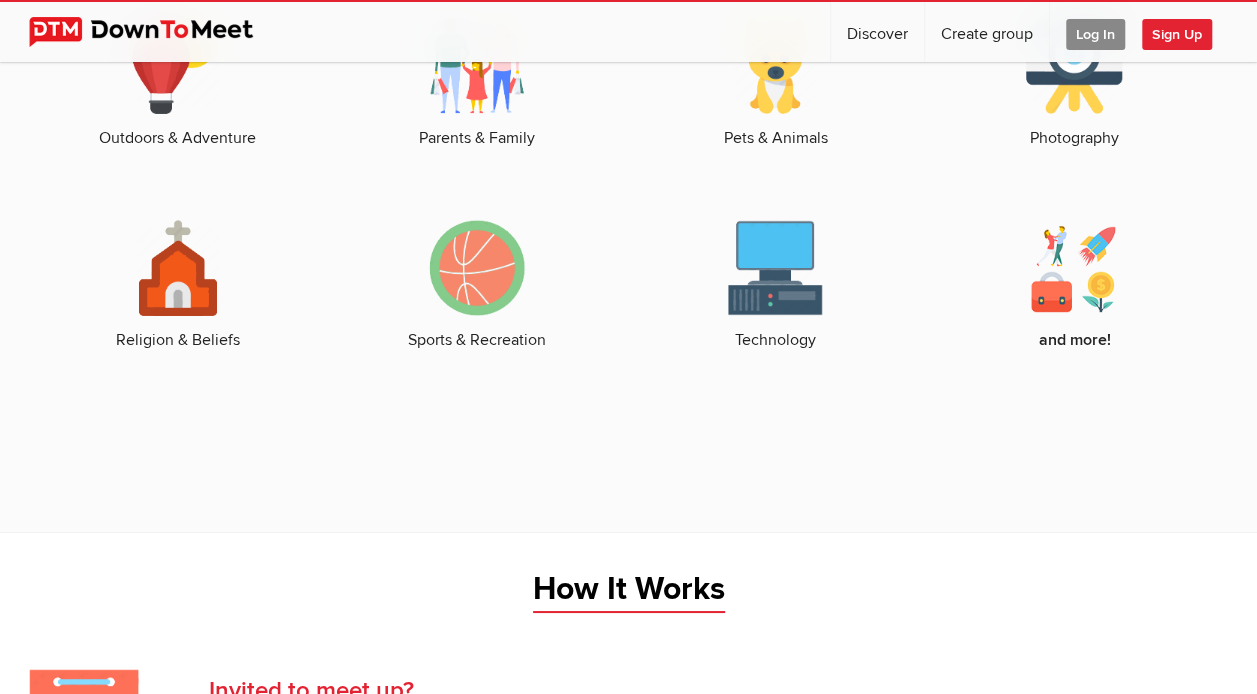 click on "Sign Up" 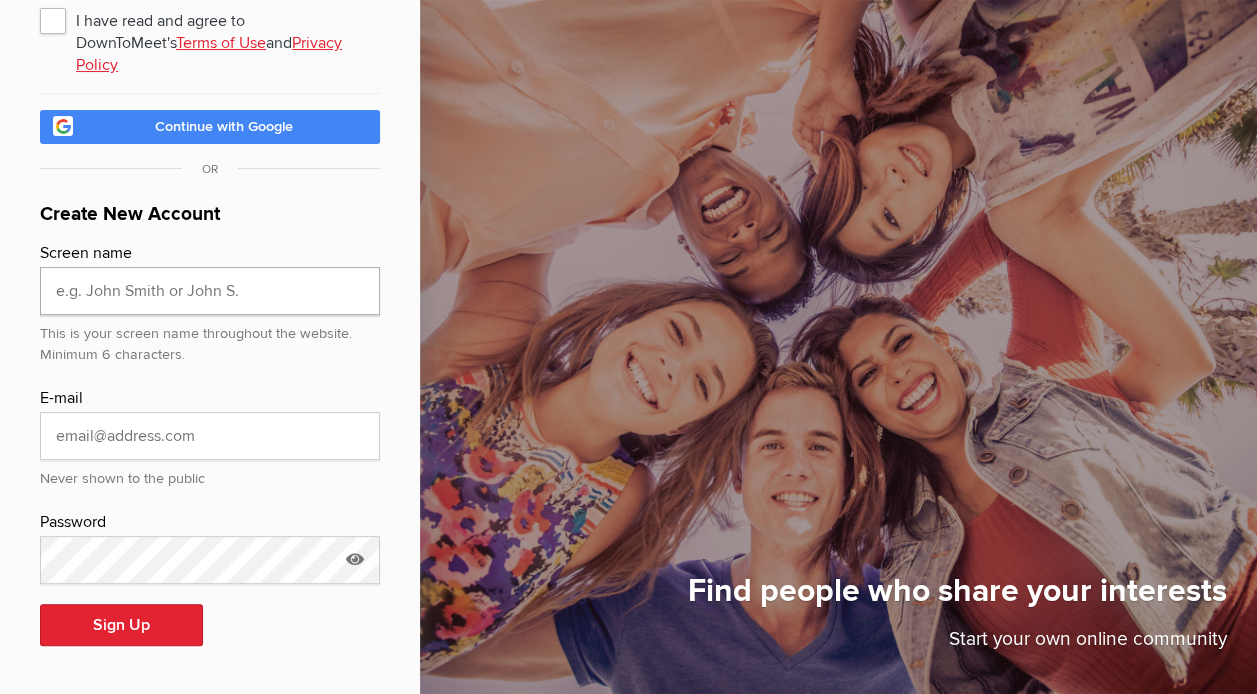 click 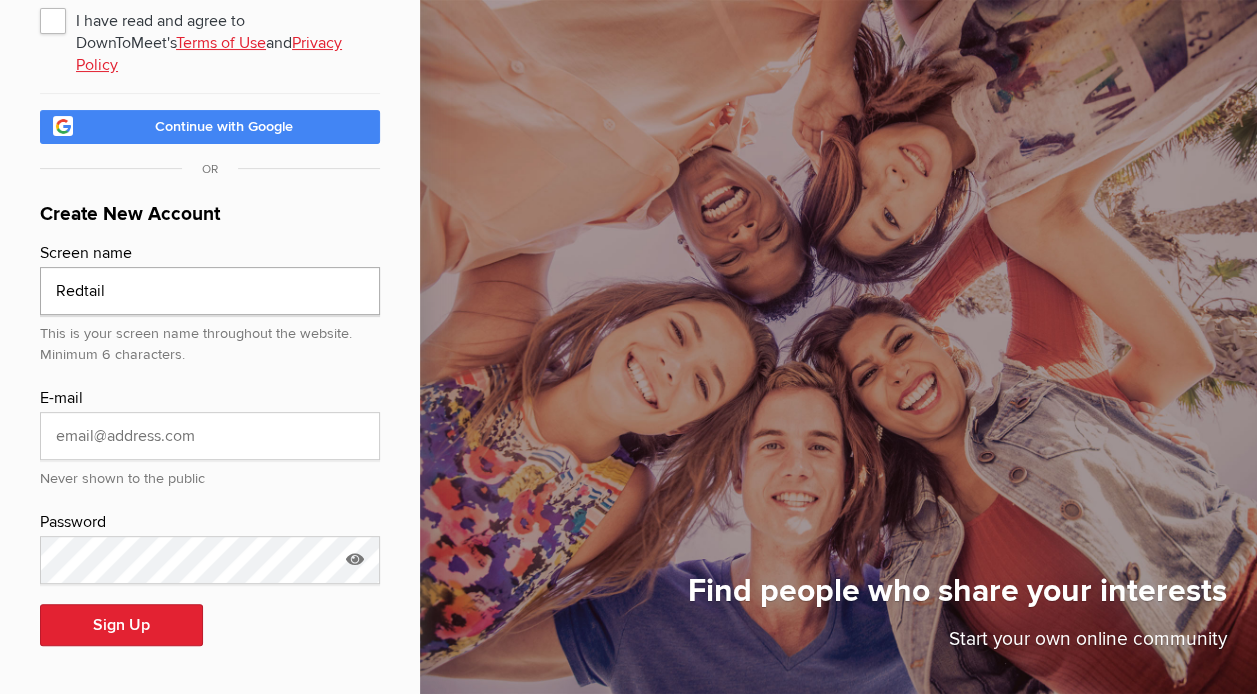 type on "Redtail" 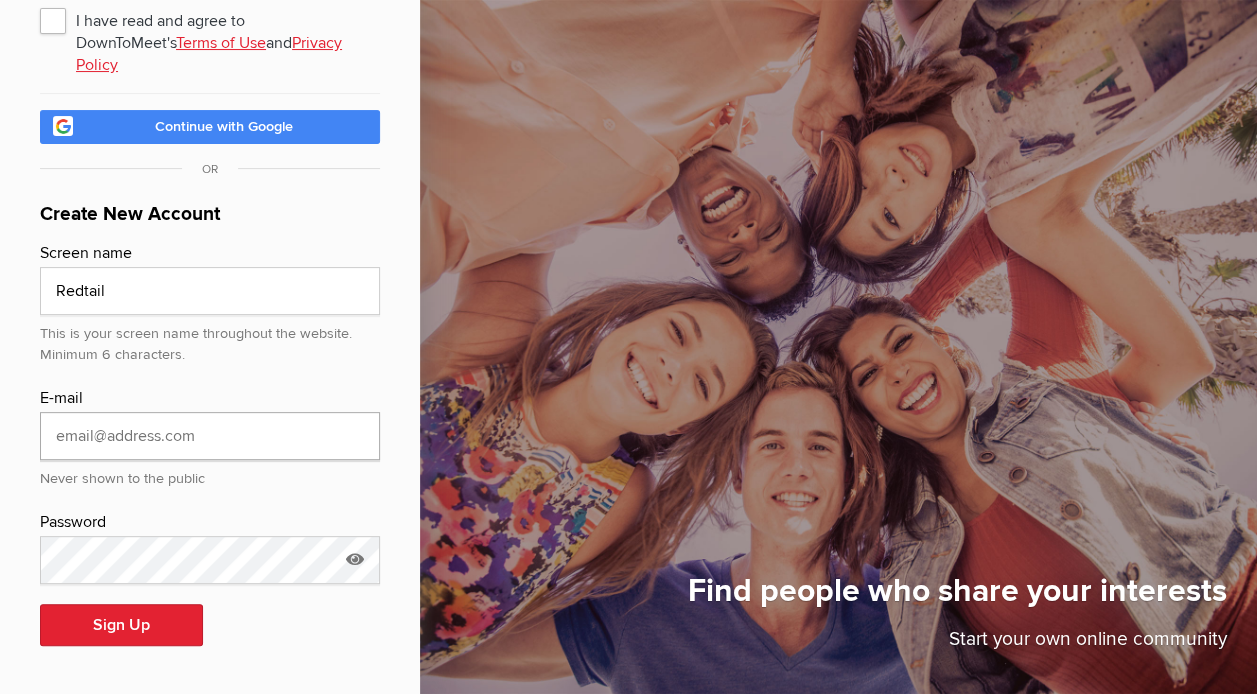 click 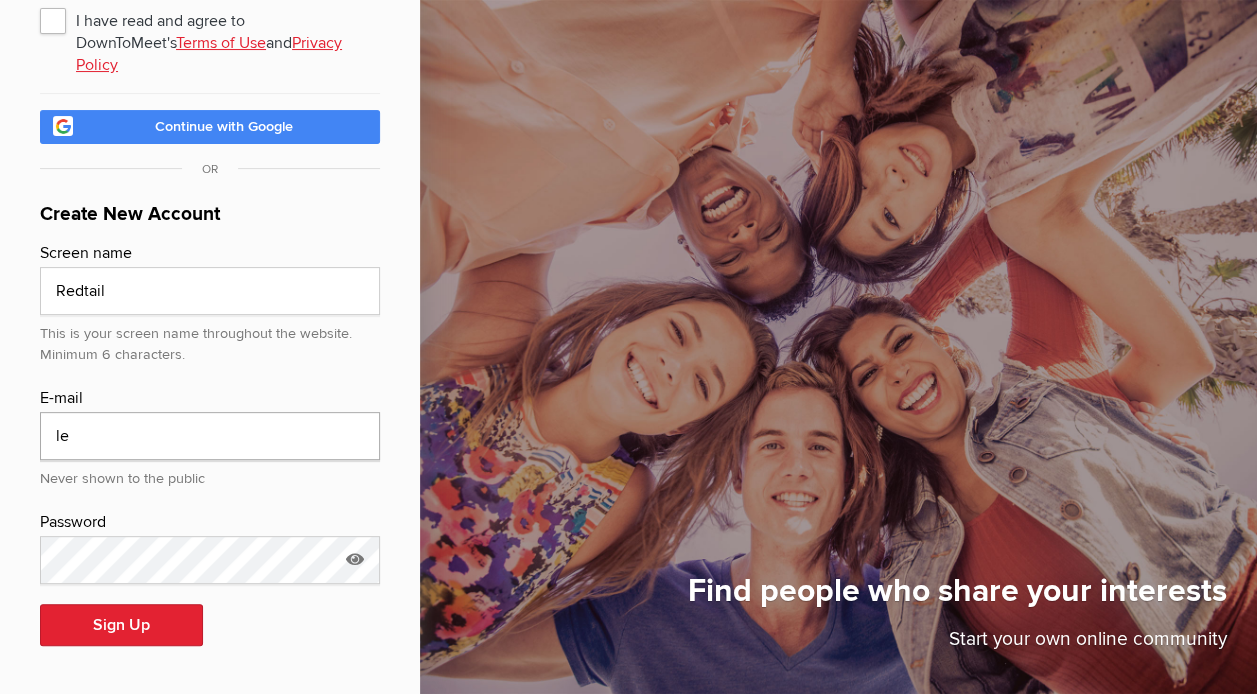 type on "l" 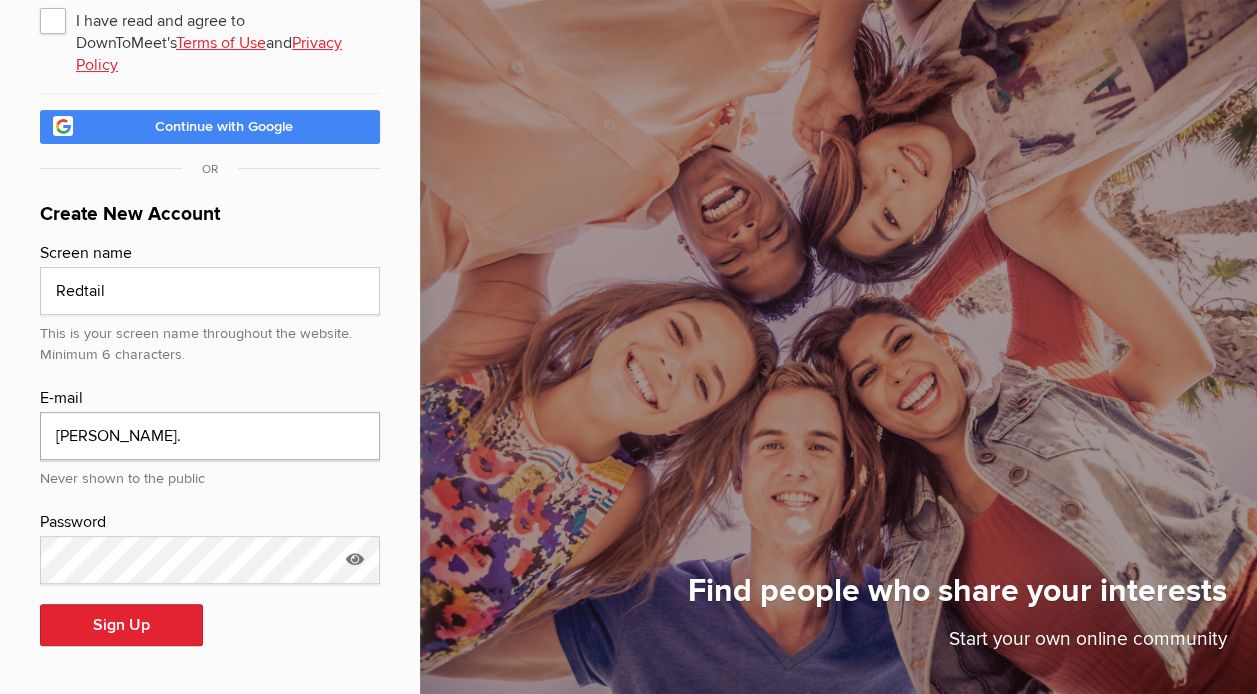 type on "[PERSON_NAME][EMAIL_ADDRESS][PERSON_NAME][DOMAIN_NAME]" 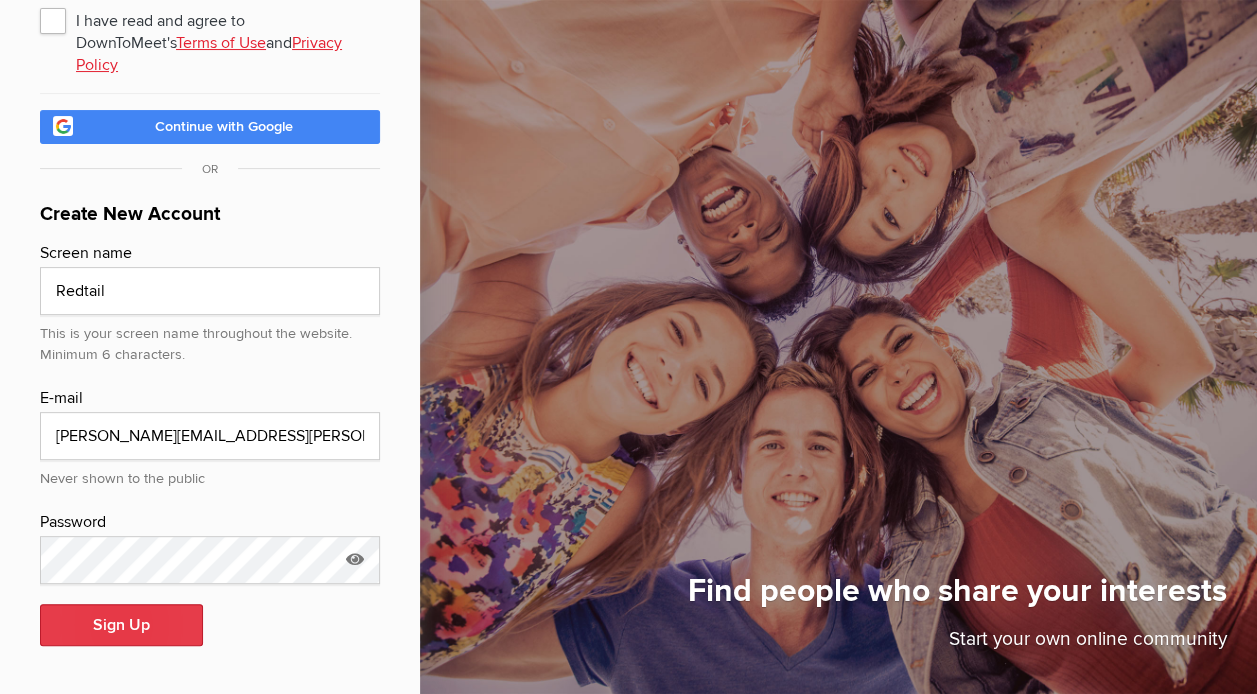 click on "Sign Up" 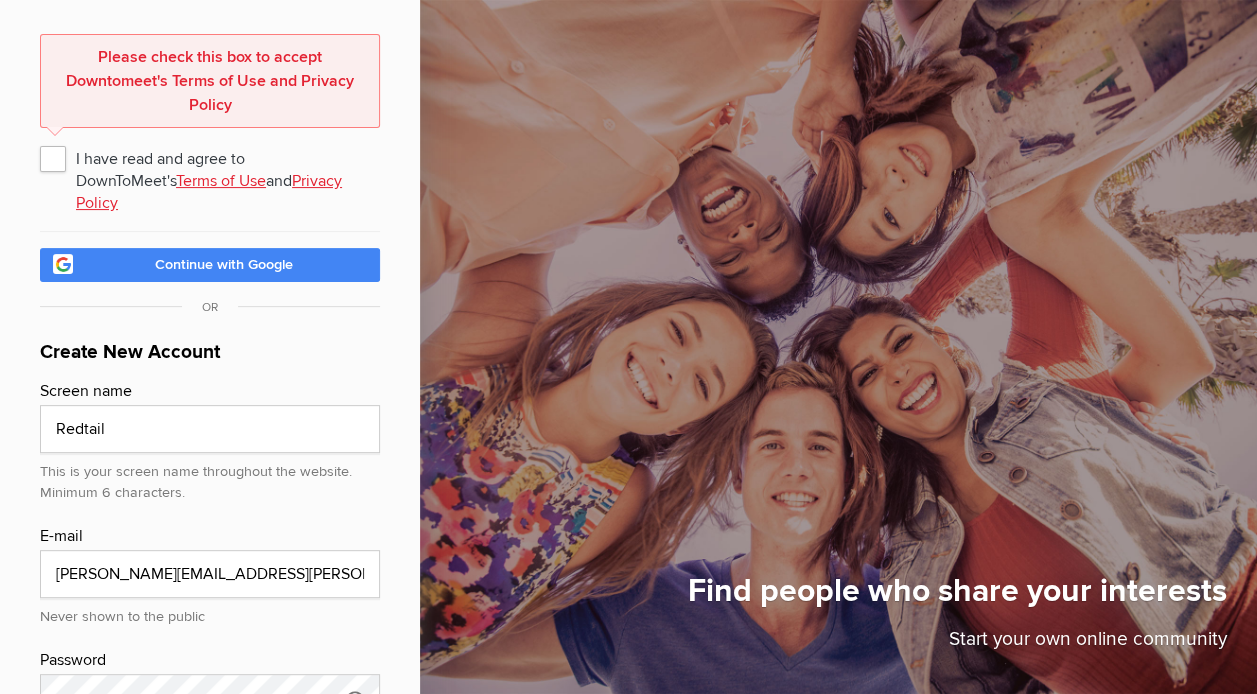 scroll, scrollTop: 98, scrollLeft: 0, axis: vertical 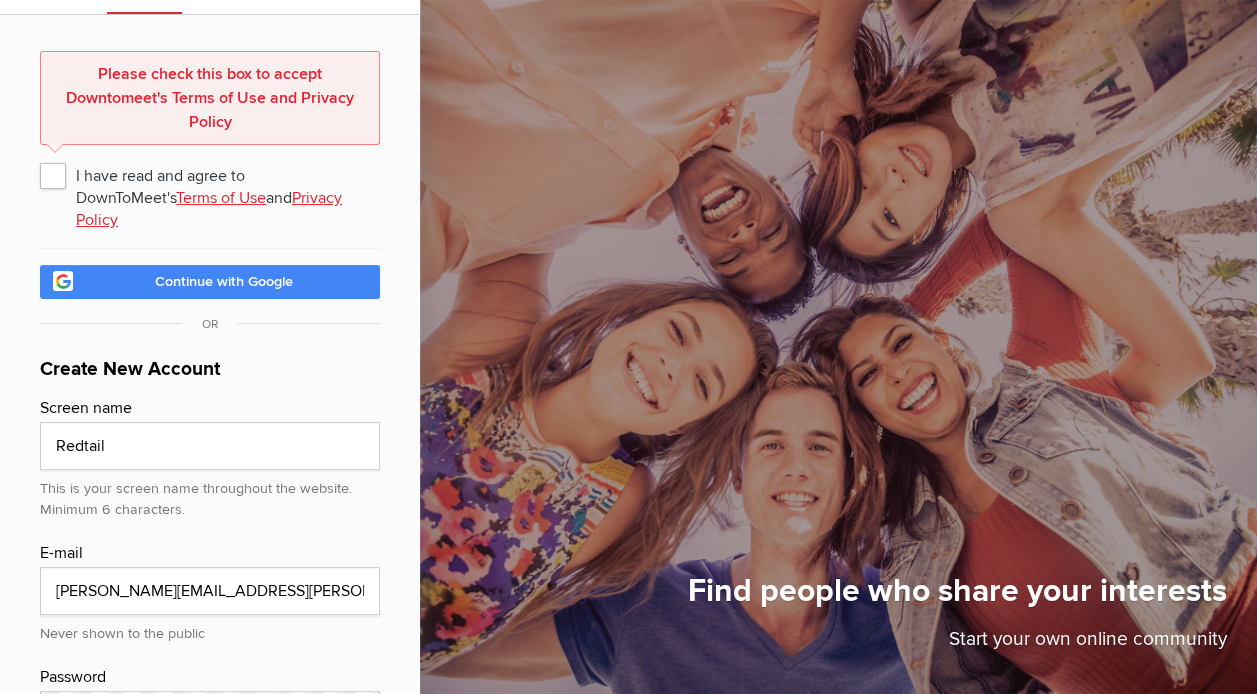 click on "I have read and agree to DownToMeet's  Terms of Use  and  Privacy Policy" 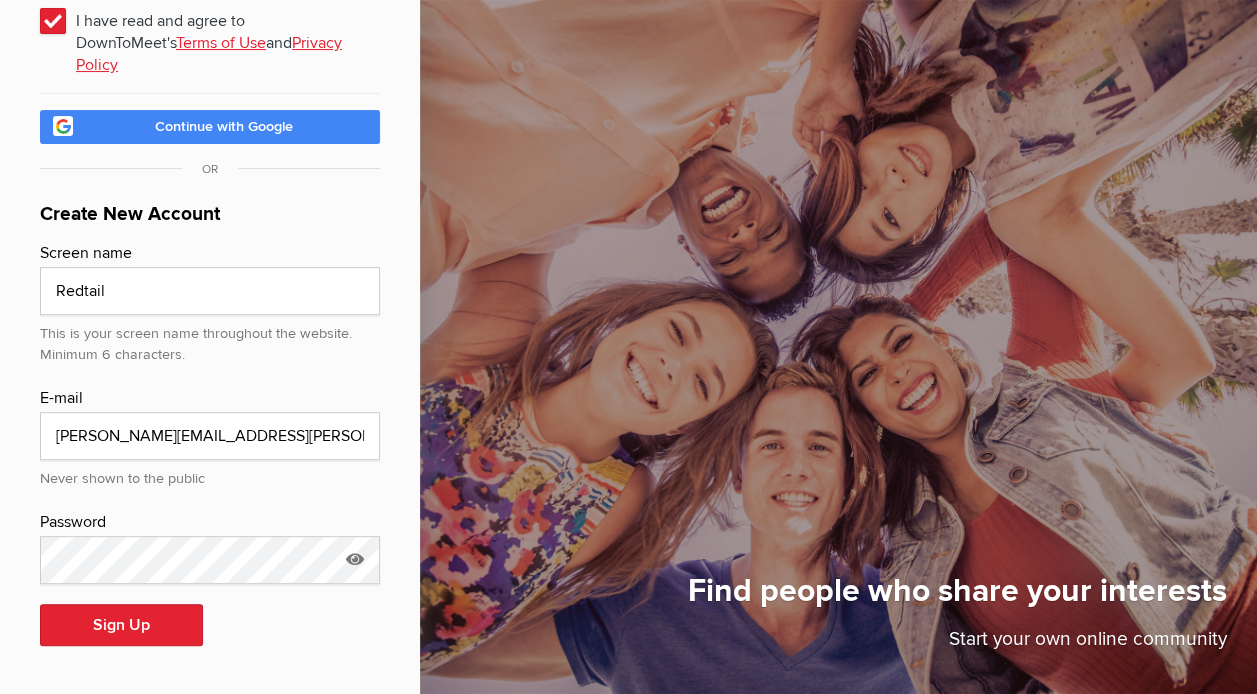 scroll, scrollTop: 154, scrollLeft: 0, axis: vertical 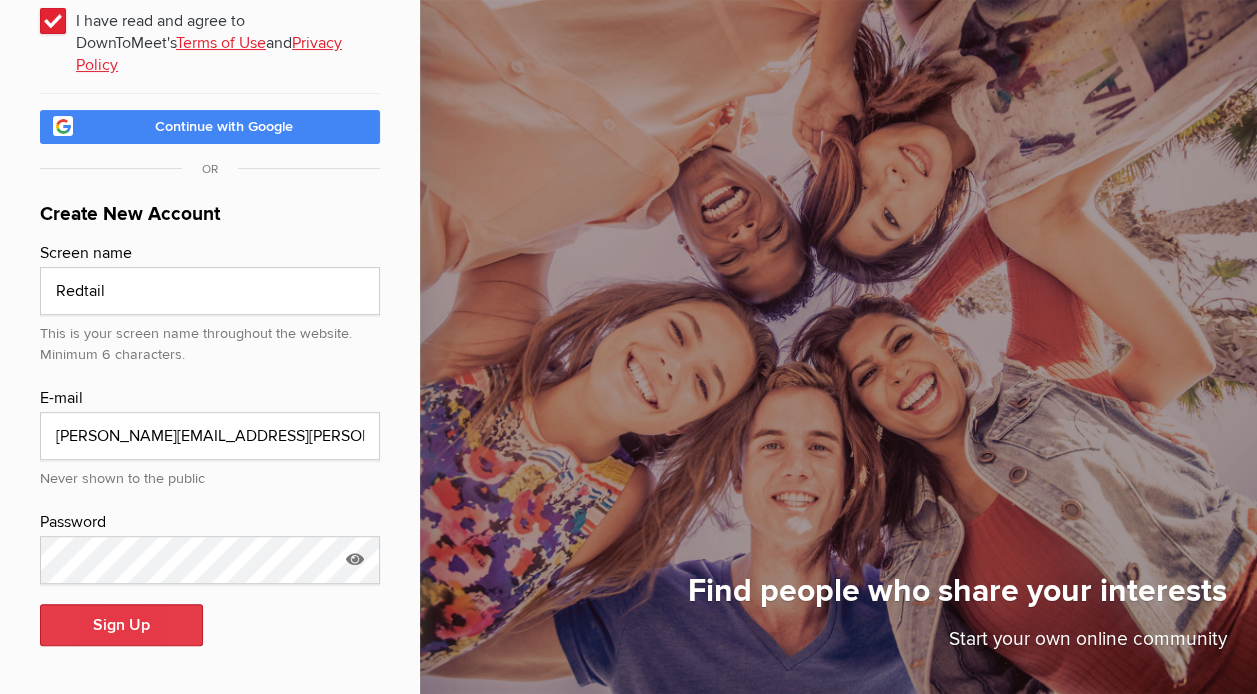 click on "Sign Up" 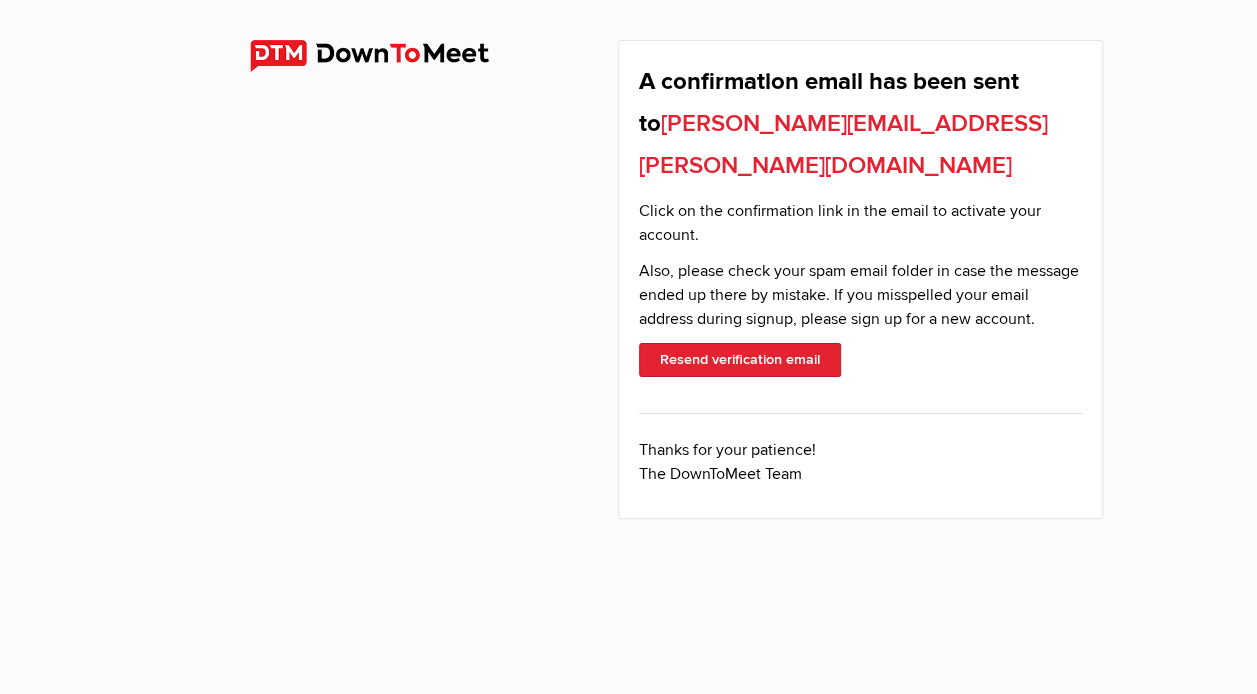 scroll, scrollTop: 0, scrollLeft: 0, axis: both 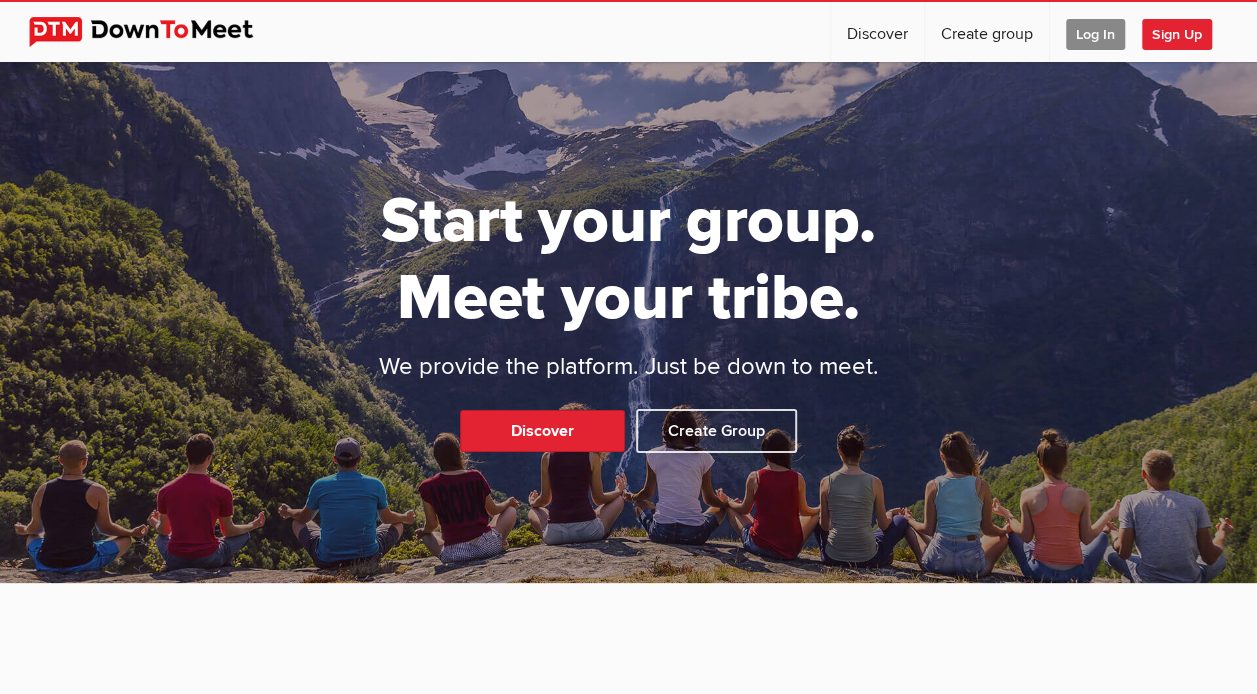 click on "Log In" 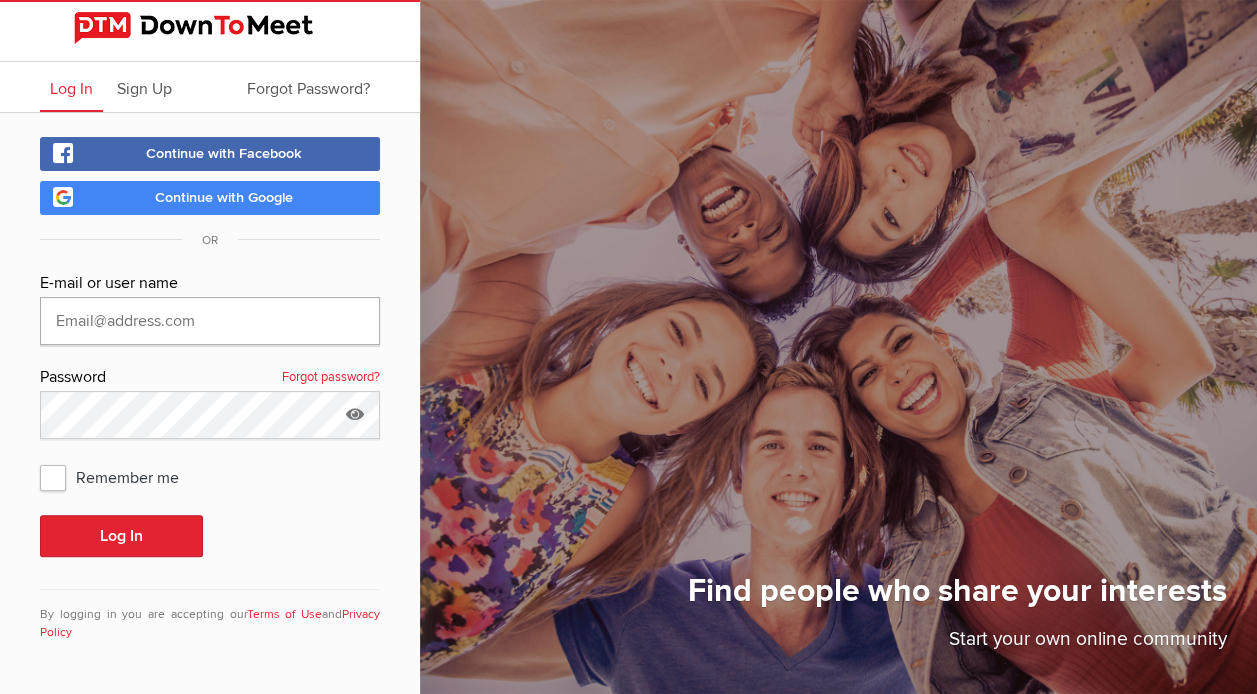 type on "Redtail" 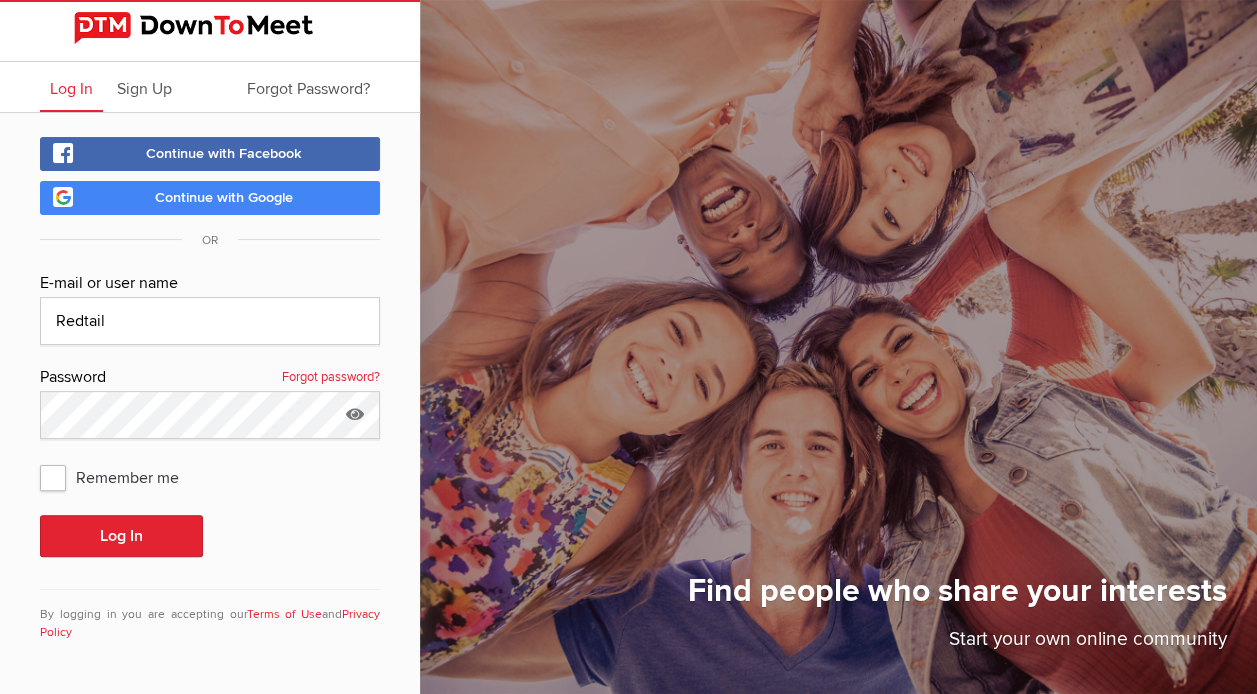 click on "Remember me" 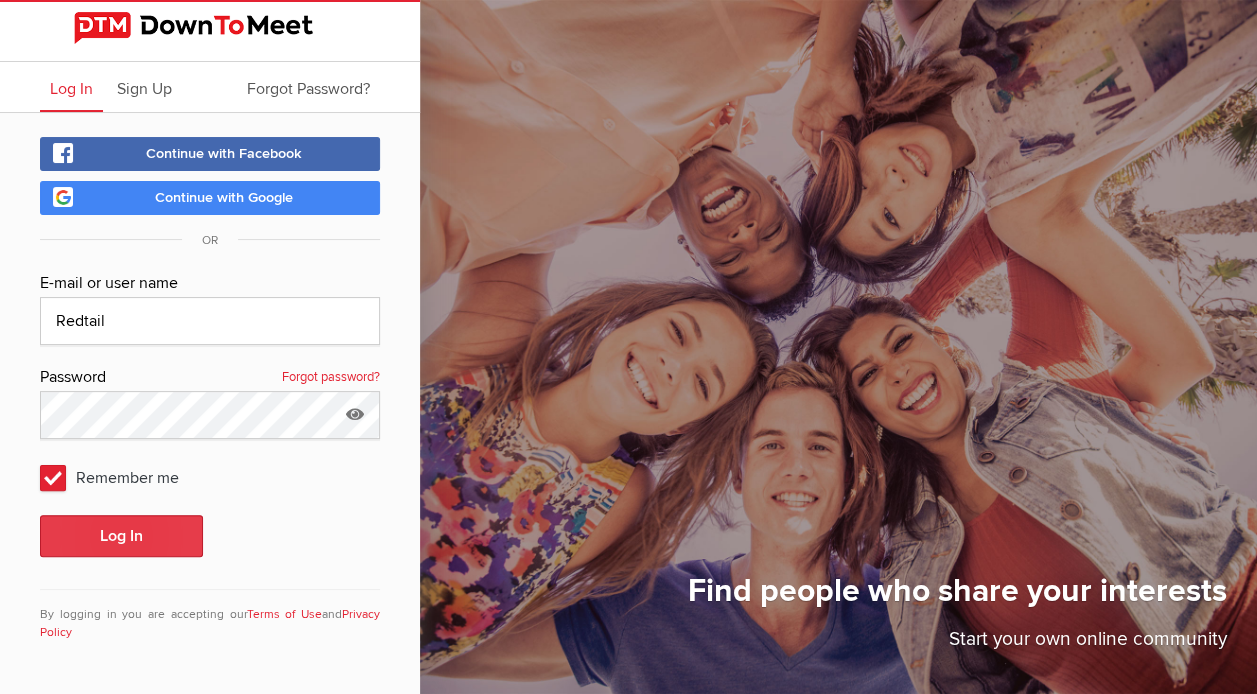 click on "Log In" 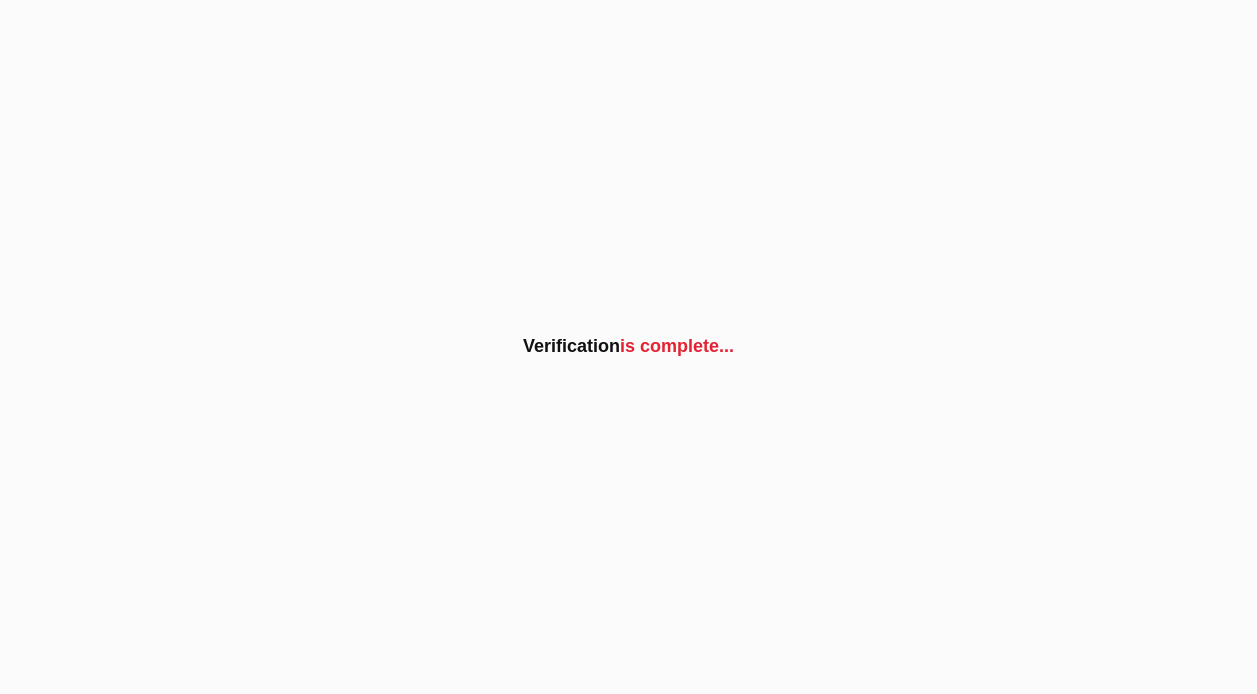 scroll, scrollTop: 0, scrollLeft: 0, axis: both 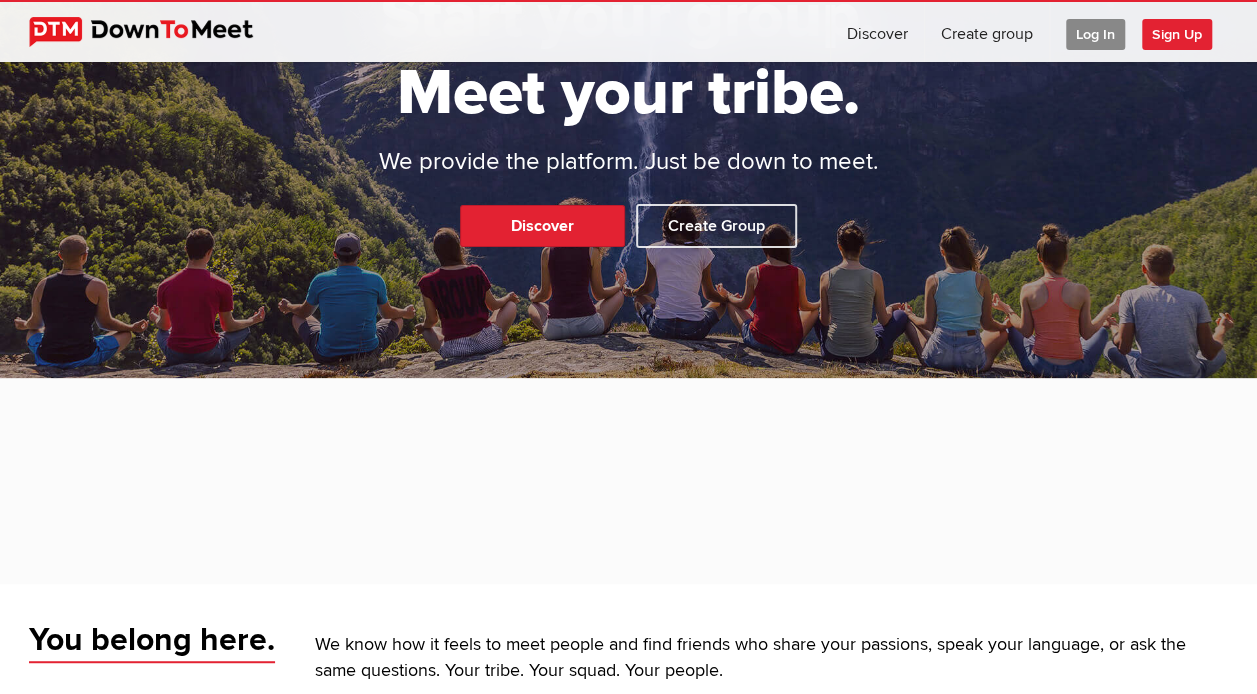 click on "Log In" 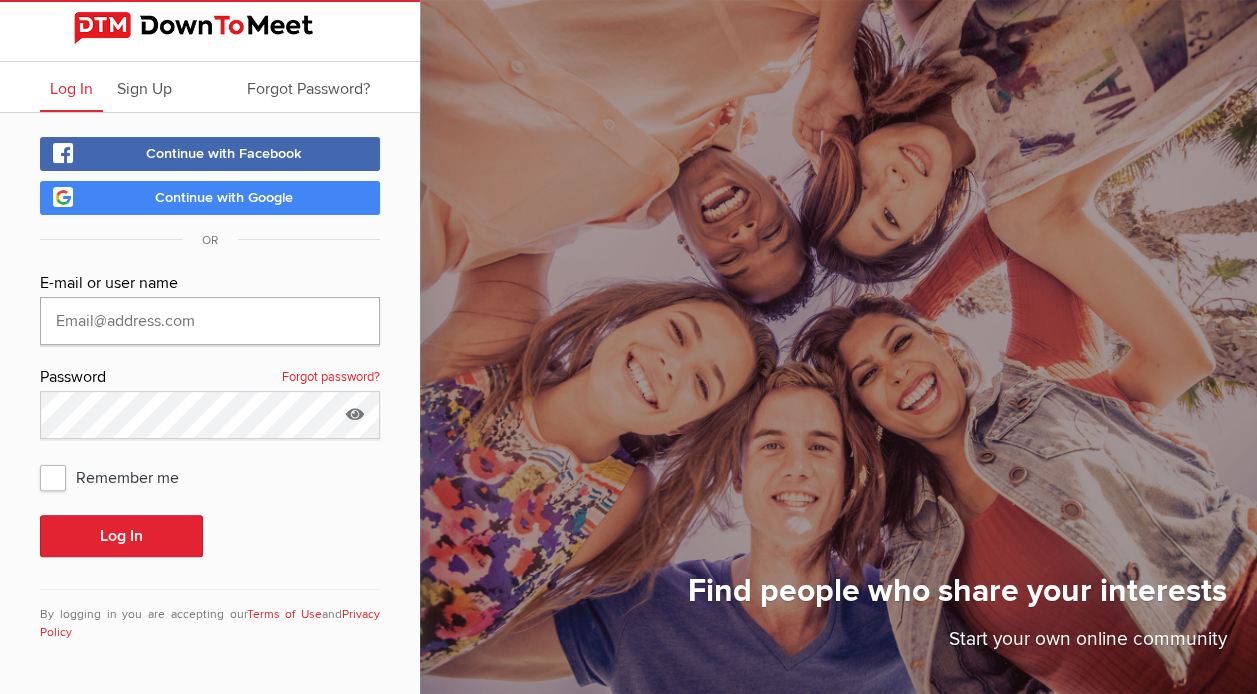 type on "Redtail" 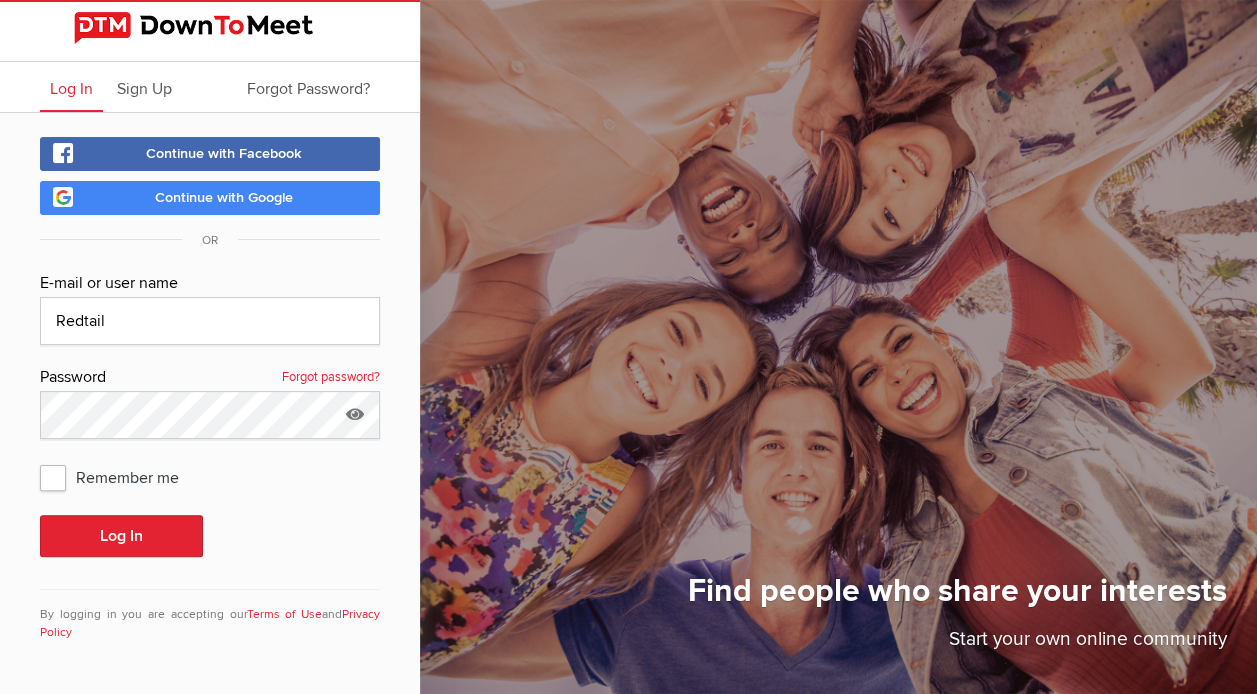 click on "Remember me" 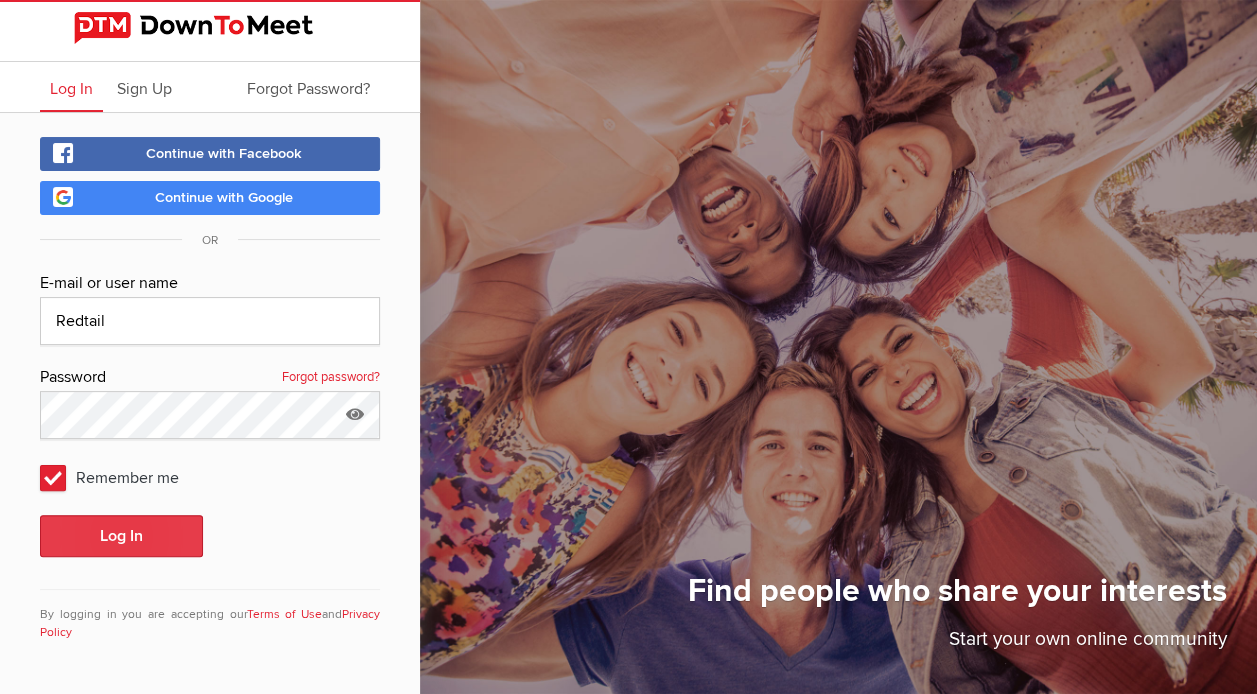 click on "Log In" 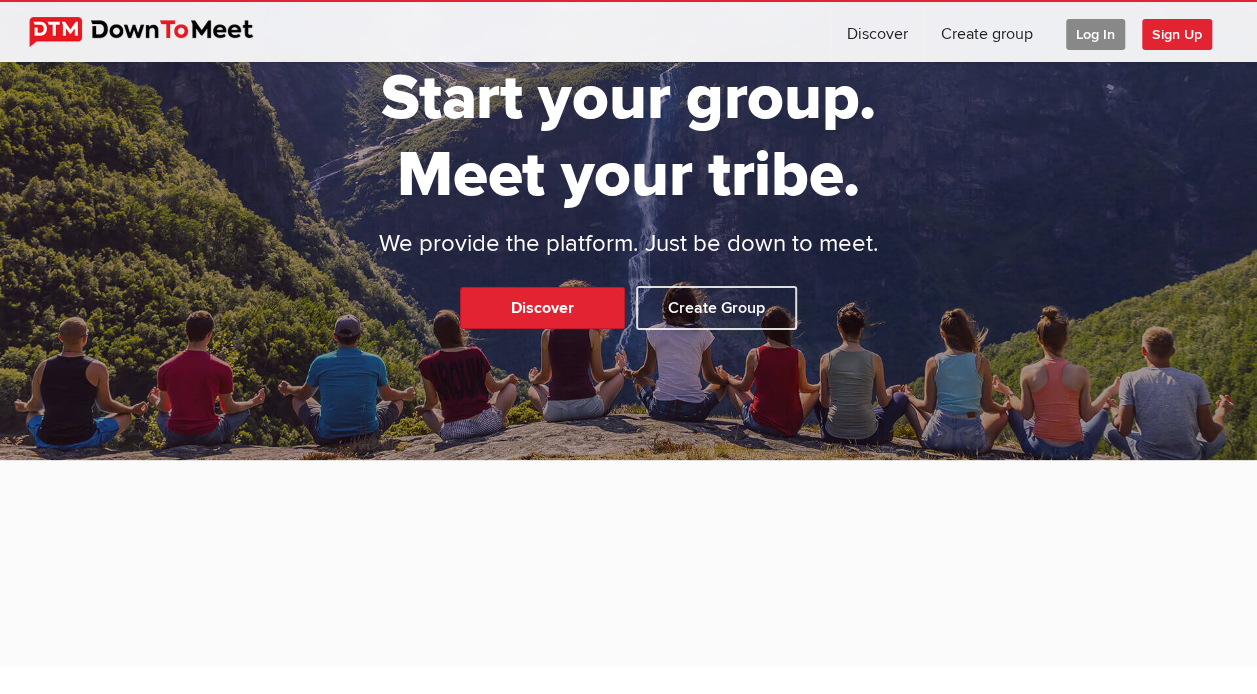 scroll, scrollTop: 0, scrollLeft: 0, axis: both 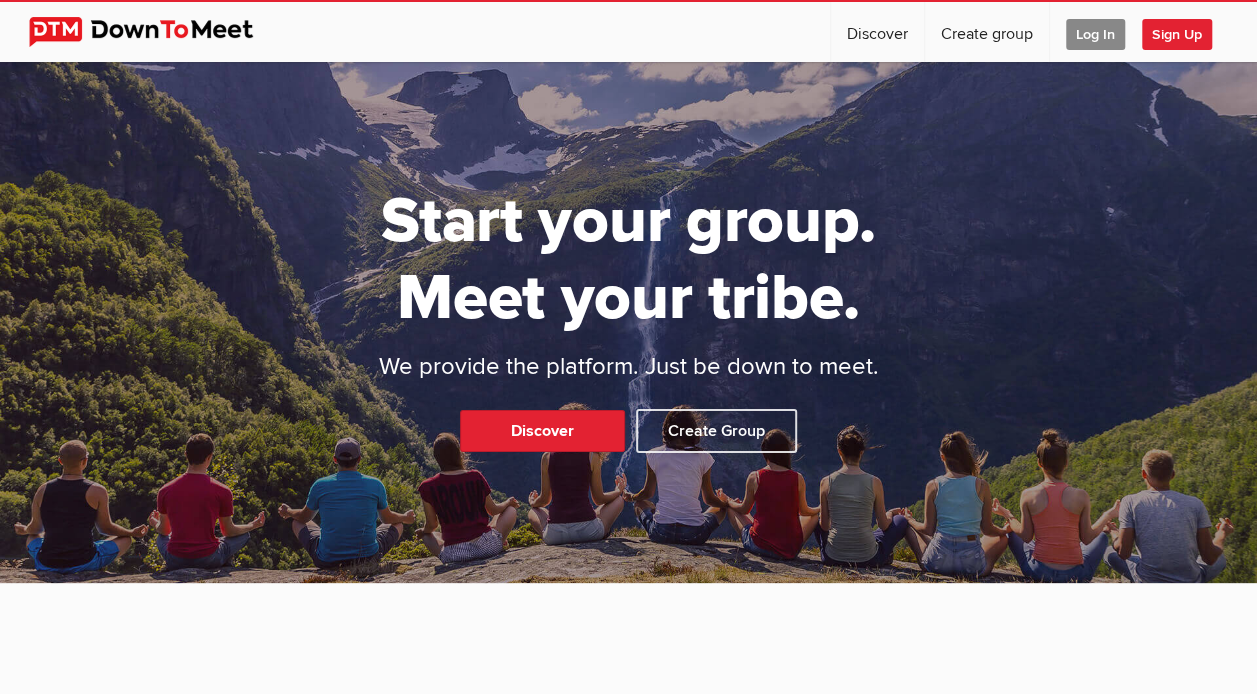 click on "Log In" 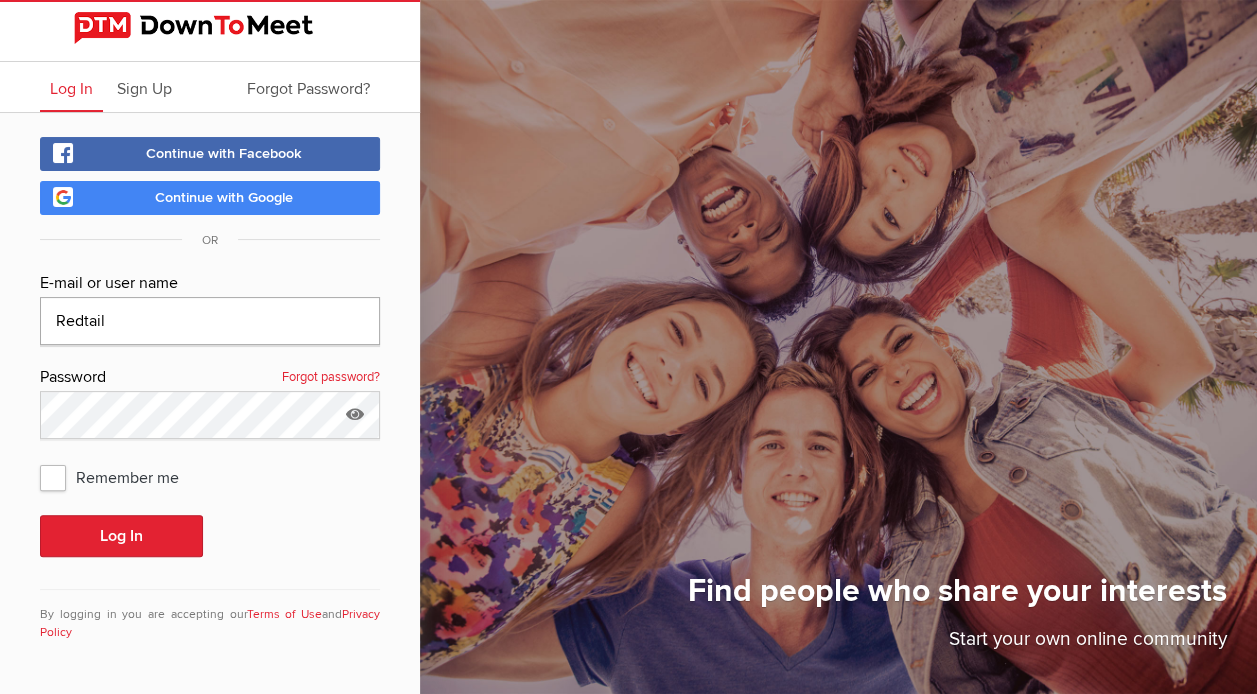 click on "Redtail" at bounding box center [210, 321] 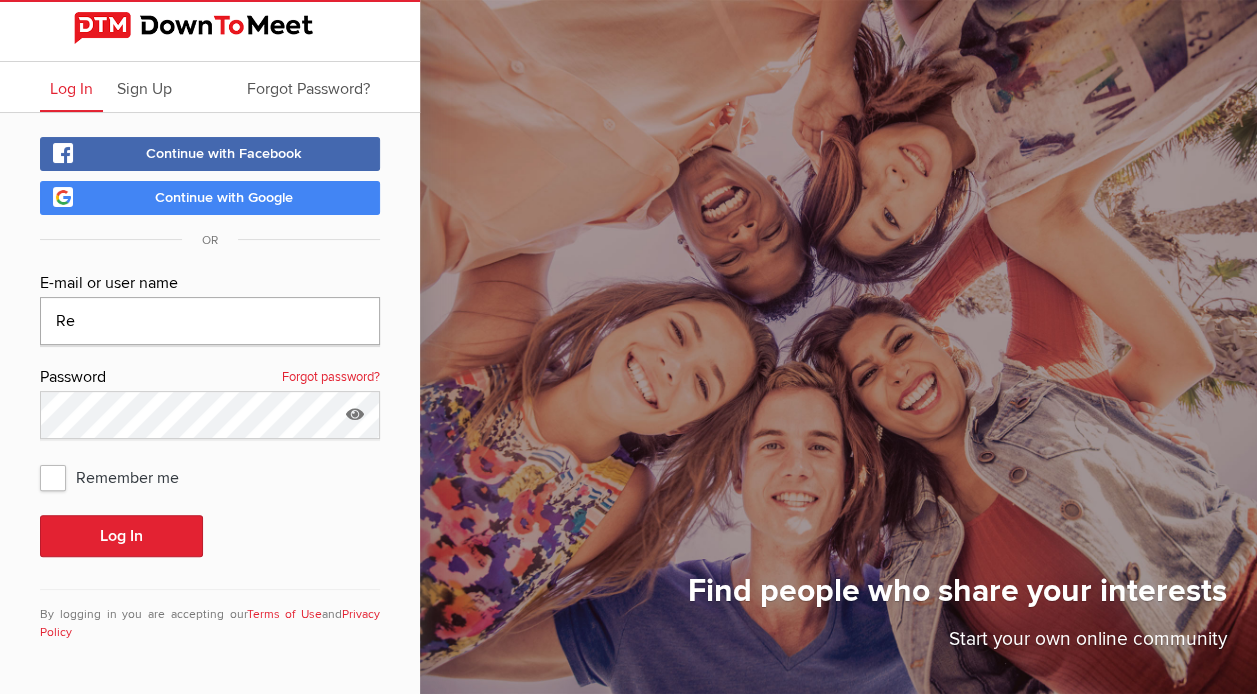 type on "R" 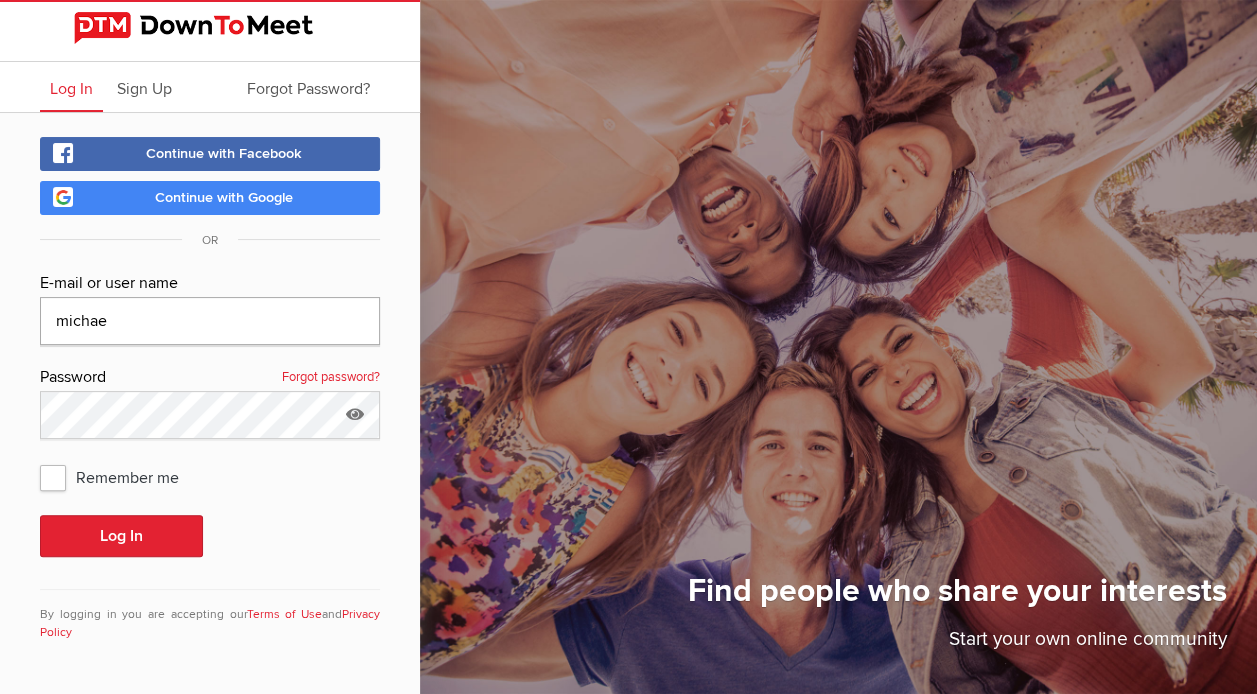 type on "[PERSON_NAME][EMAIL_ADDRESS][PERSON_NAME][DOMAIN_NAME]" 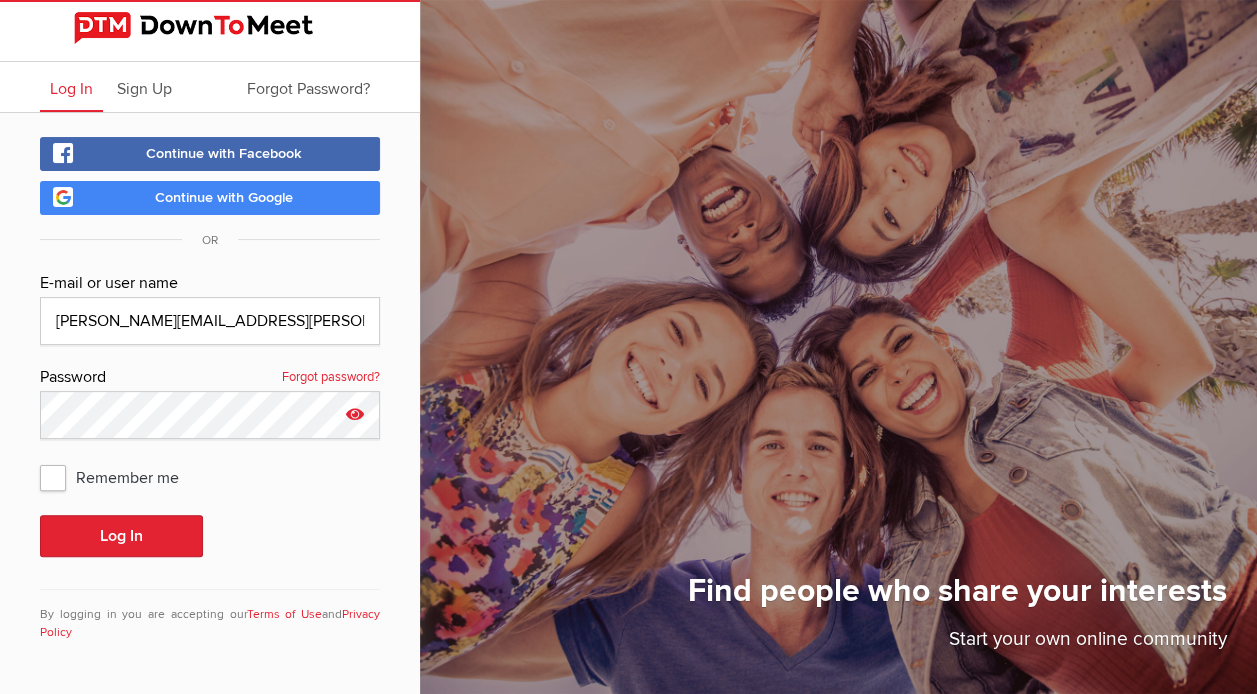 click 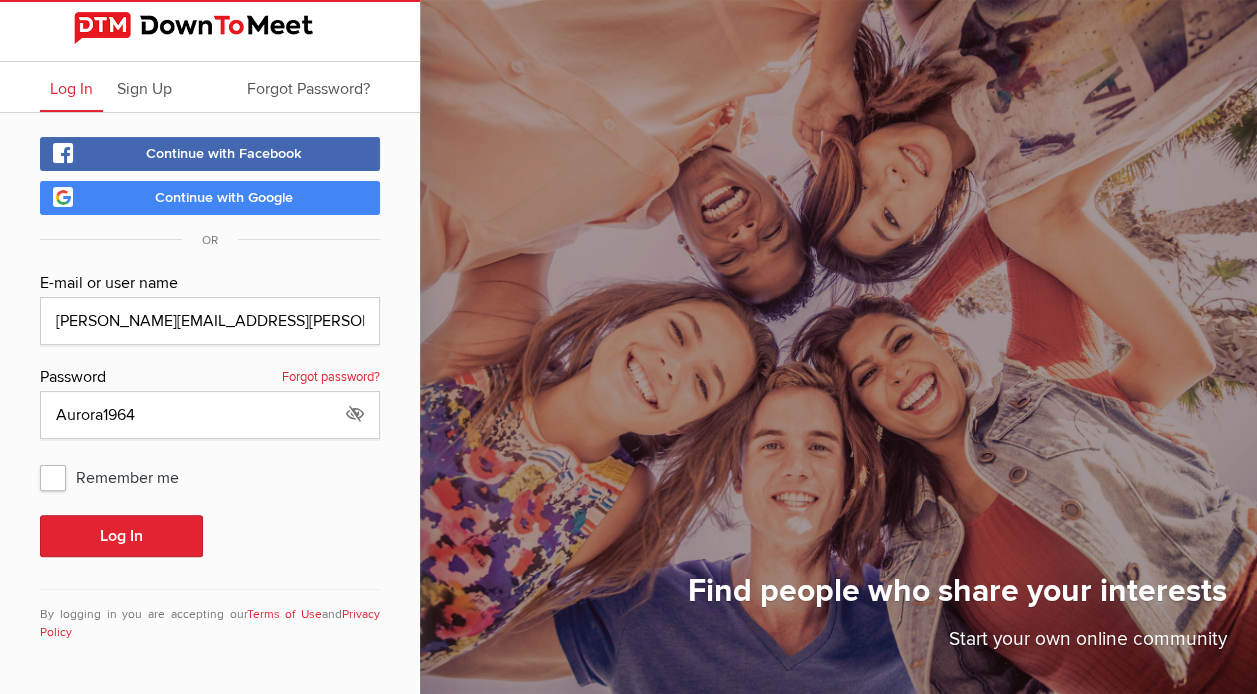 click on "Remember me" 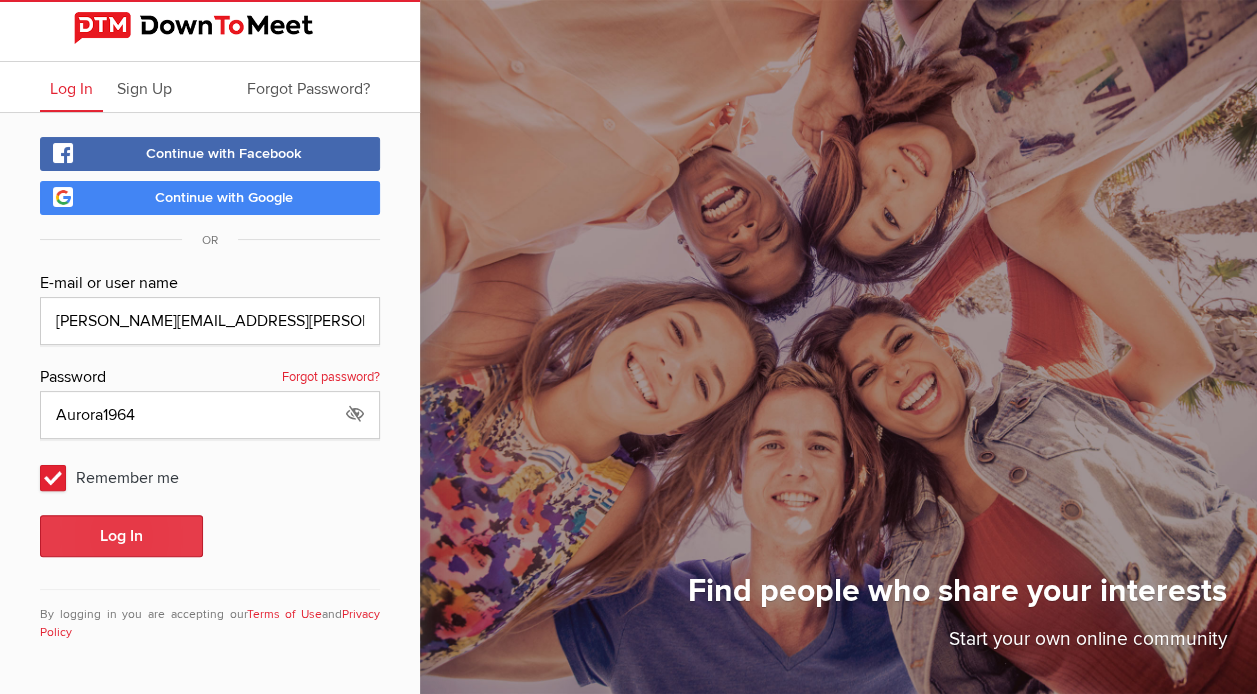 click on "Log In" 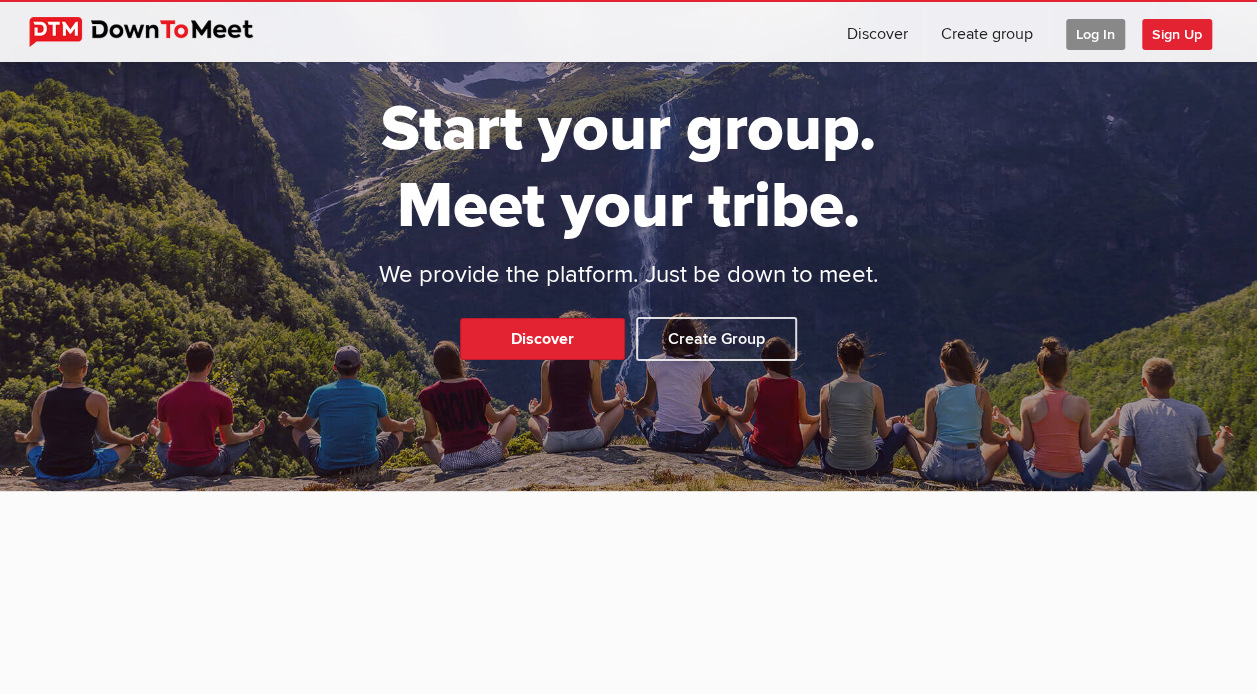 scroll, scrollTop: 44, scrollLeft: 0, axis: vertical 